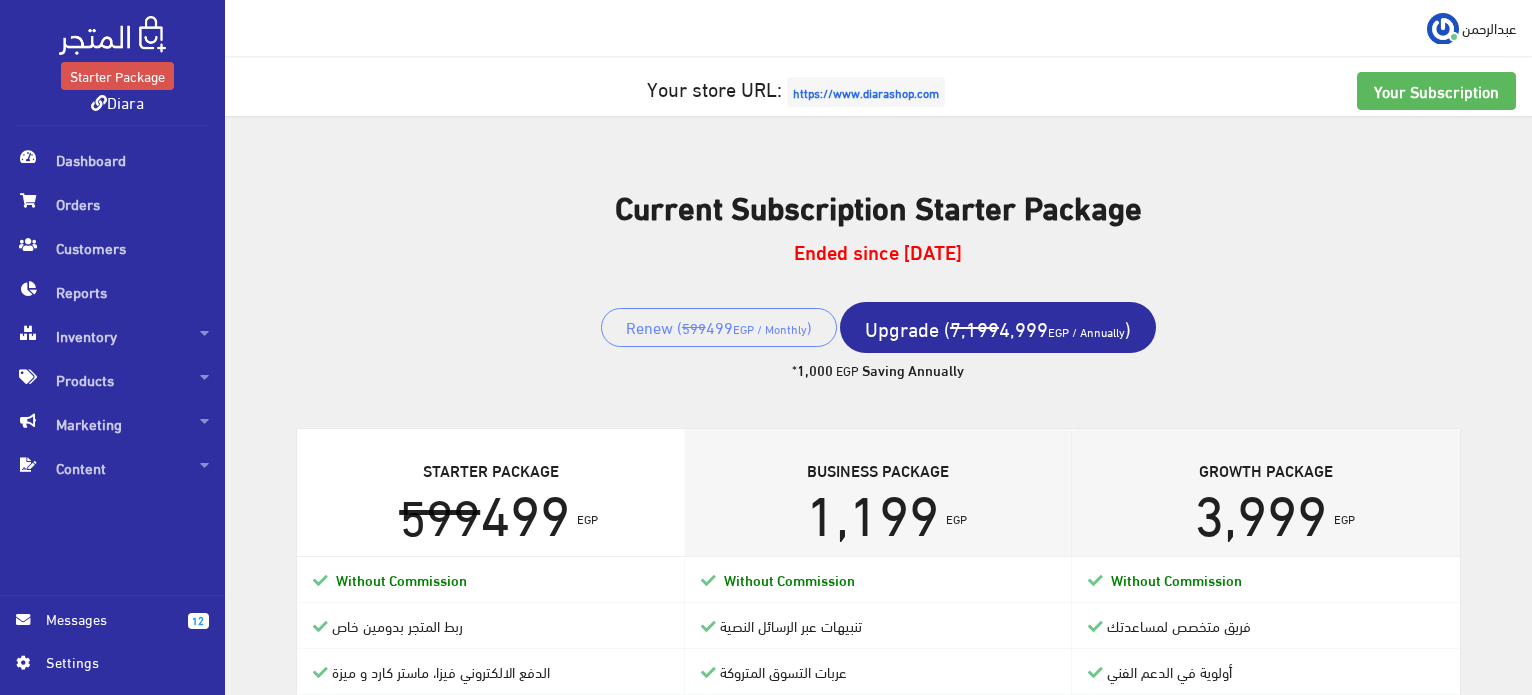 scroll, scrollTop: 278, scrollLeft: 0, axis: vertical 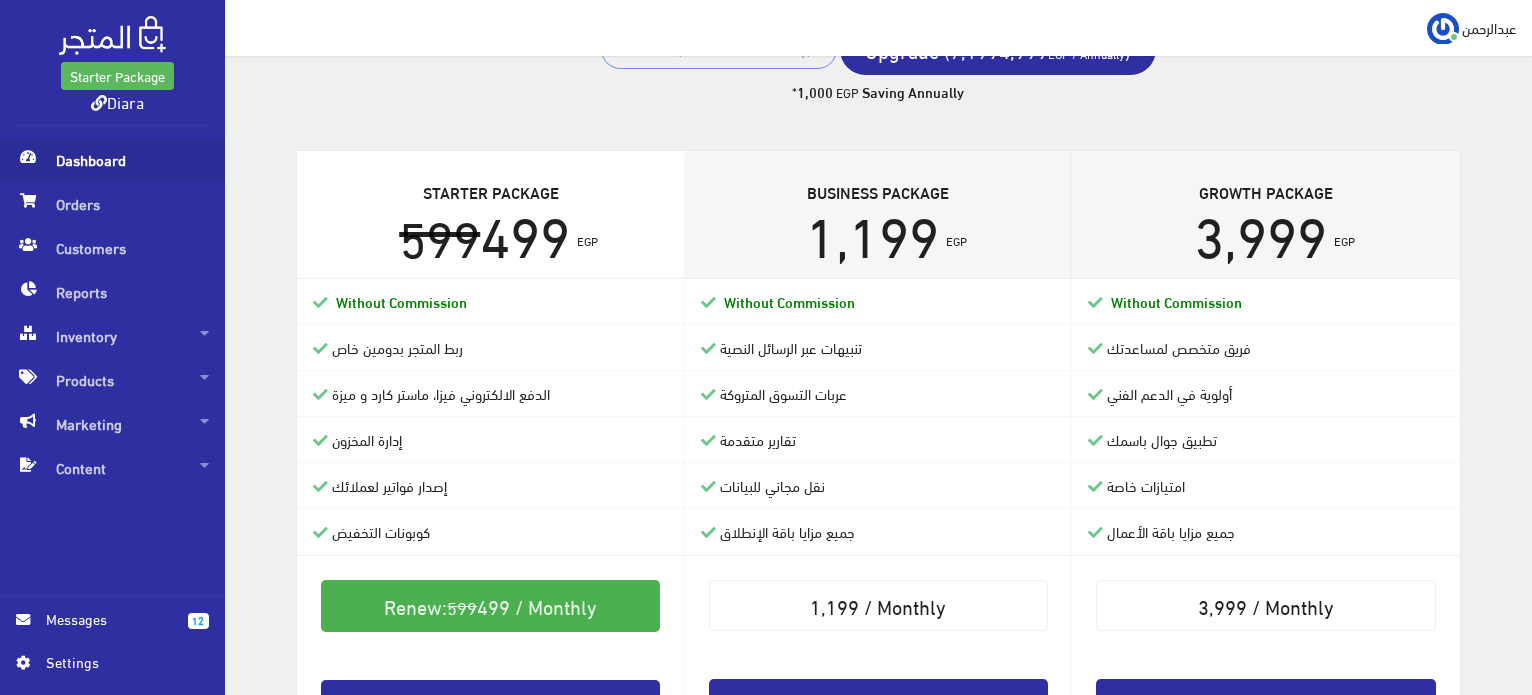click on "Dashboard" at bounding box center [112, 160] 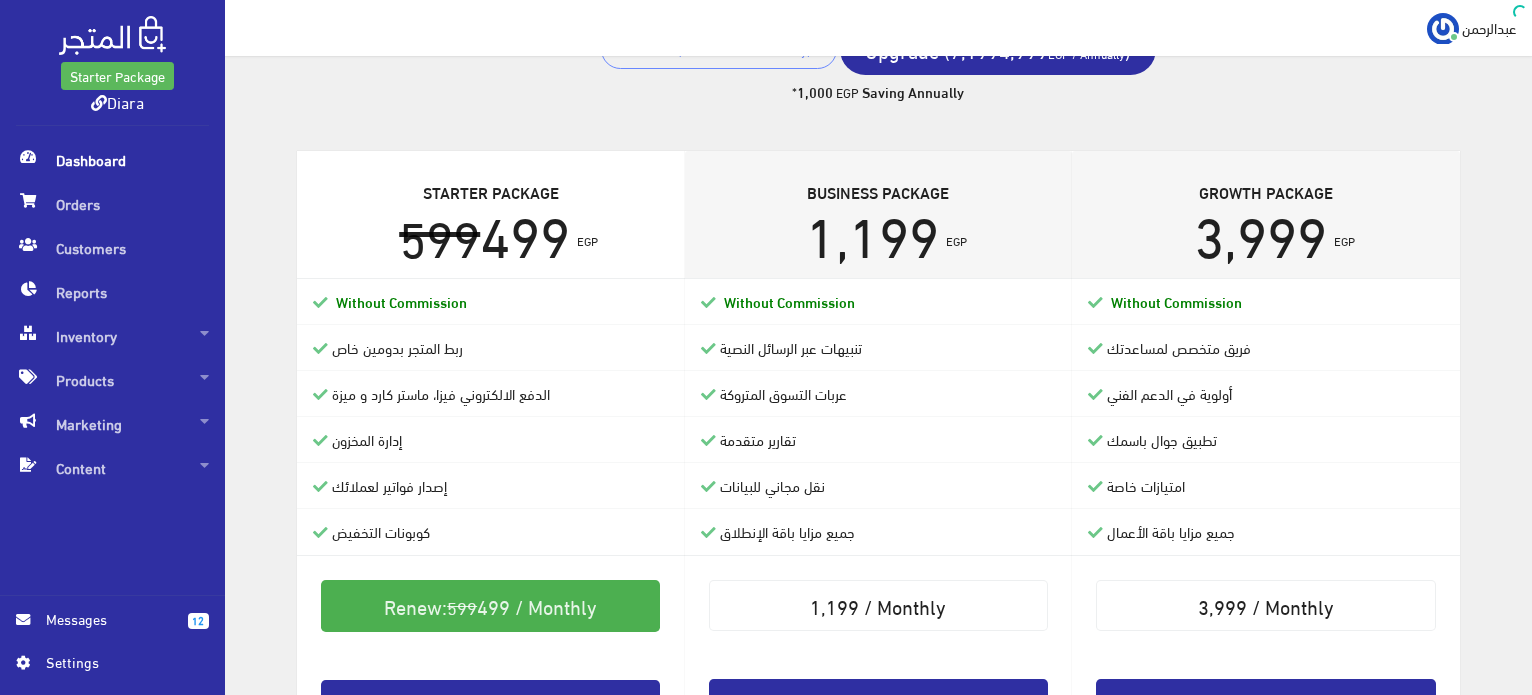 click on "Dashboard" at bounding box center (112, 160) 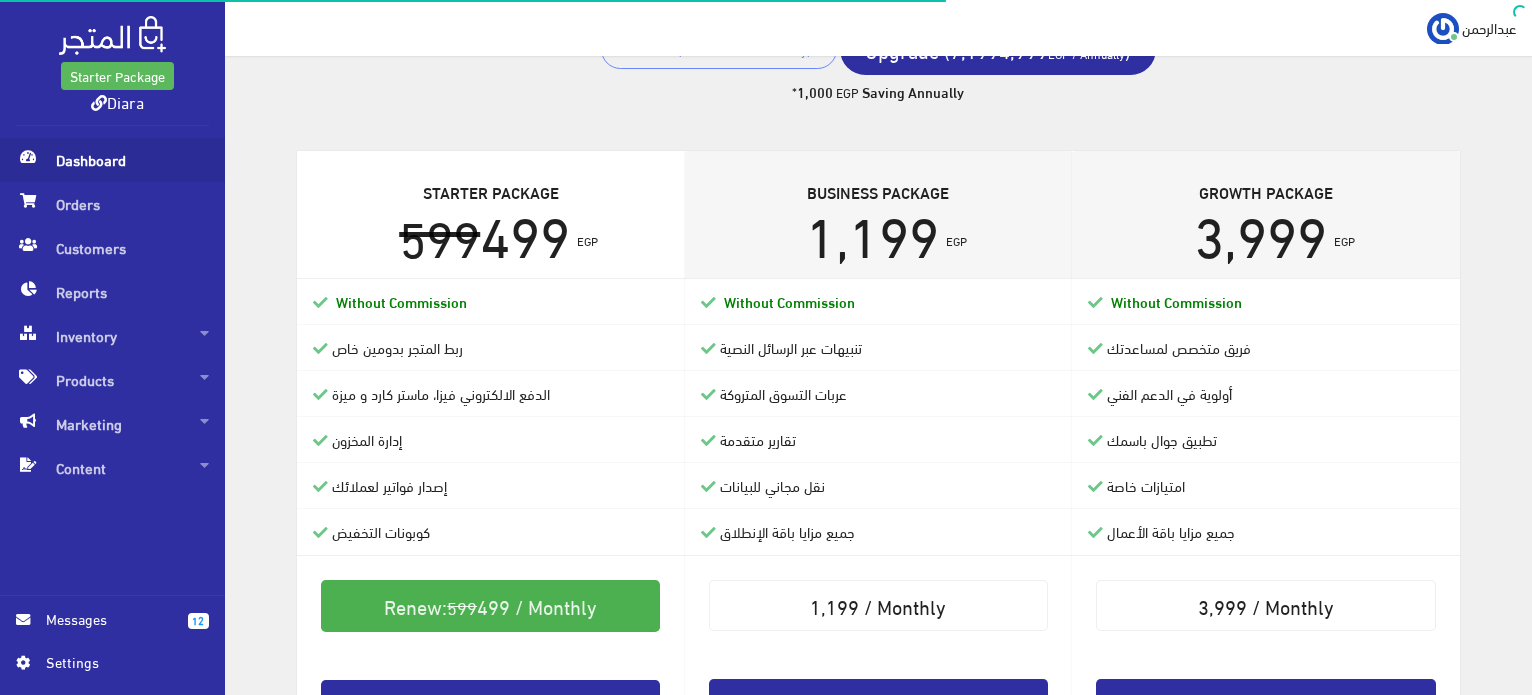 click on "Dashboard" at bounding box center [112, 160] 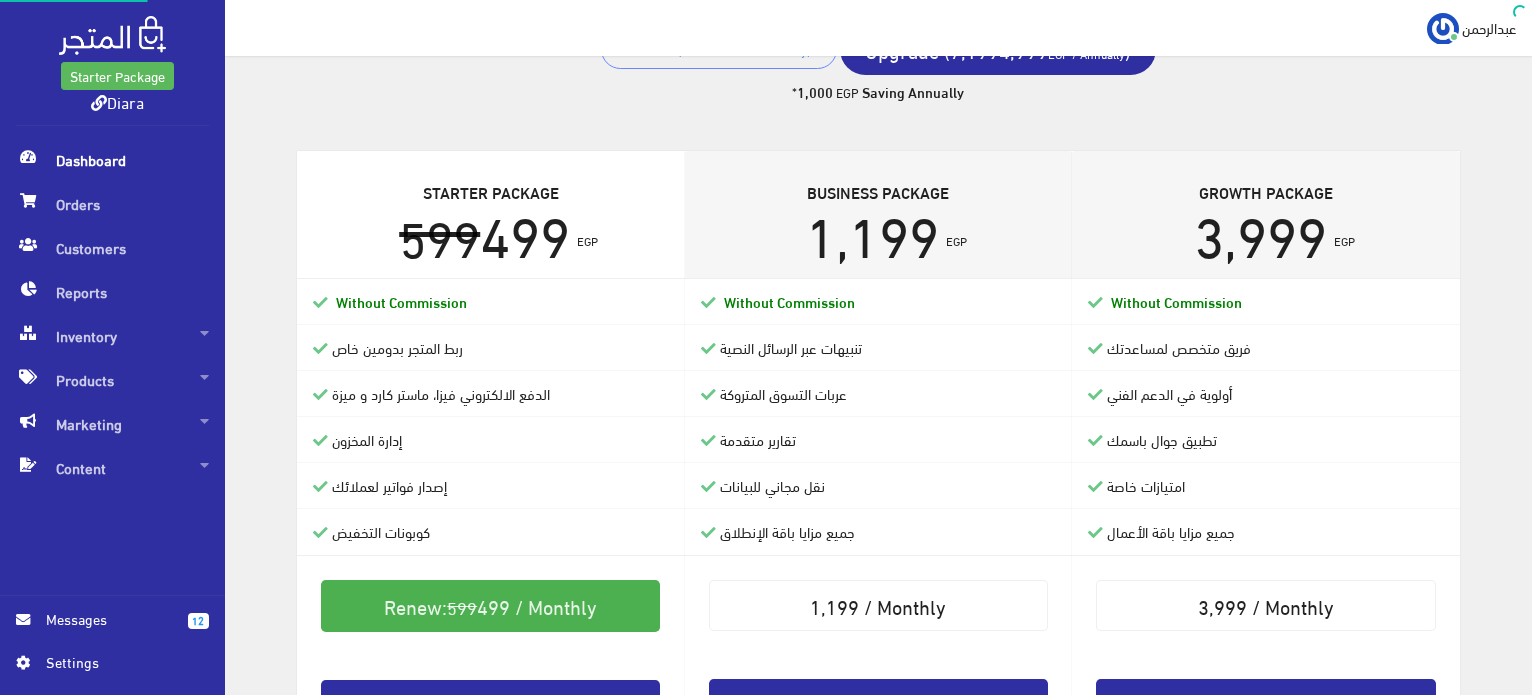 click on "Dashboard" at bounding box center (112, 160) 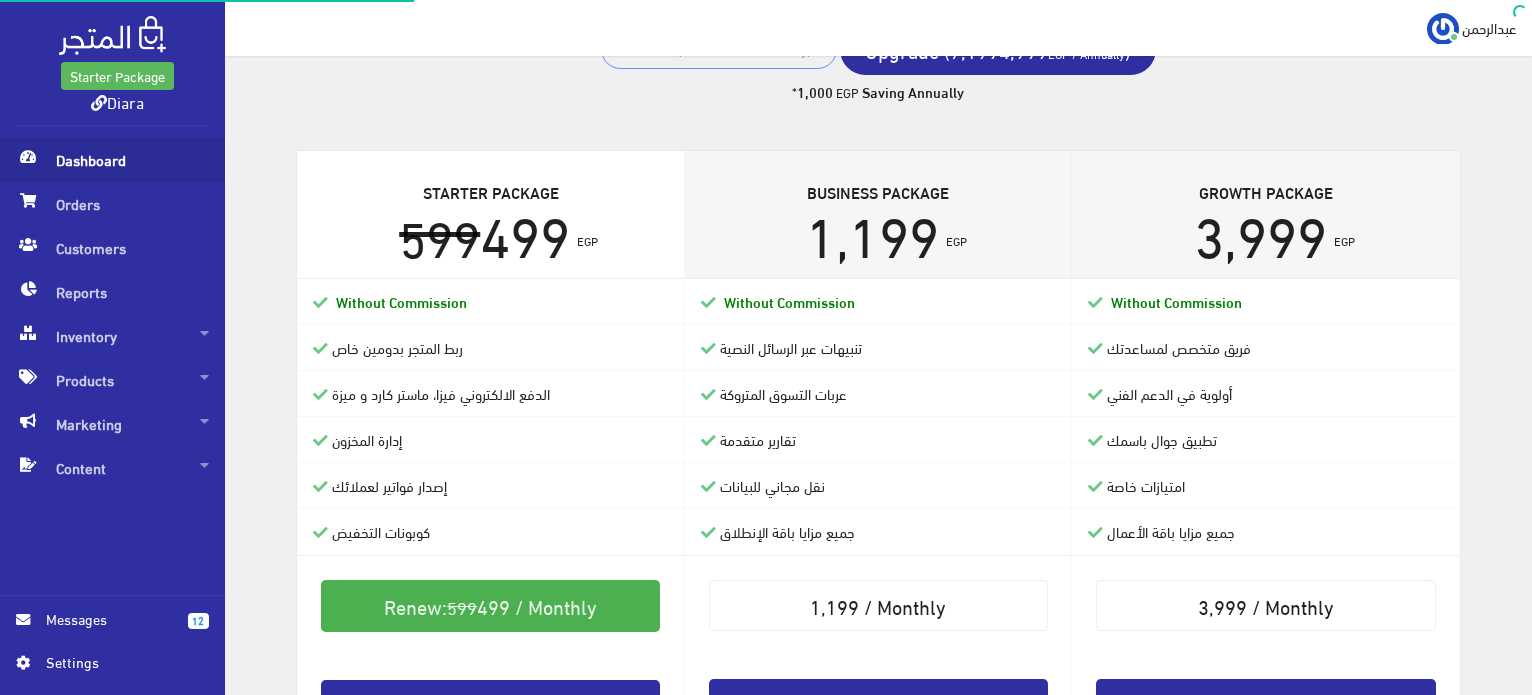 click on "Dashboard" at bounding box center (112, 160) 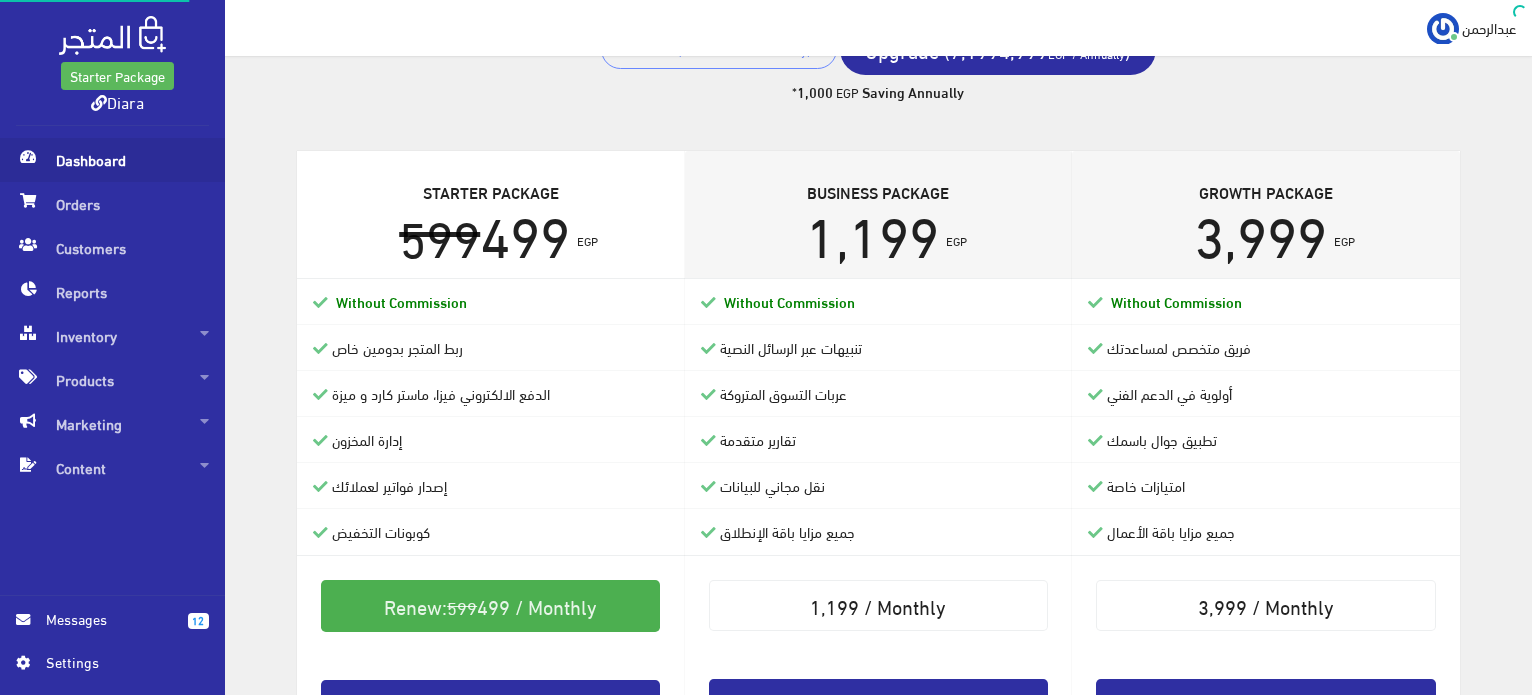 click on "Dashboard" at bounding box center (112, 160) 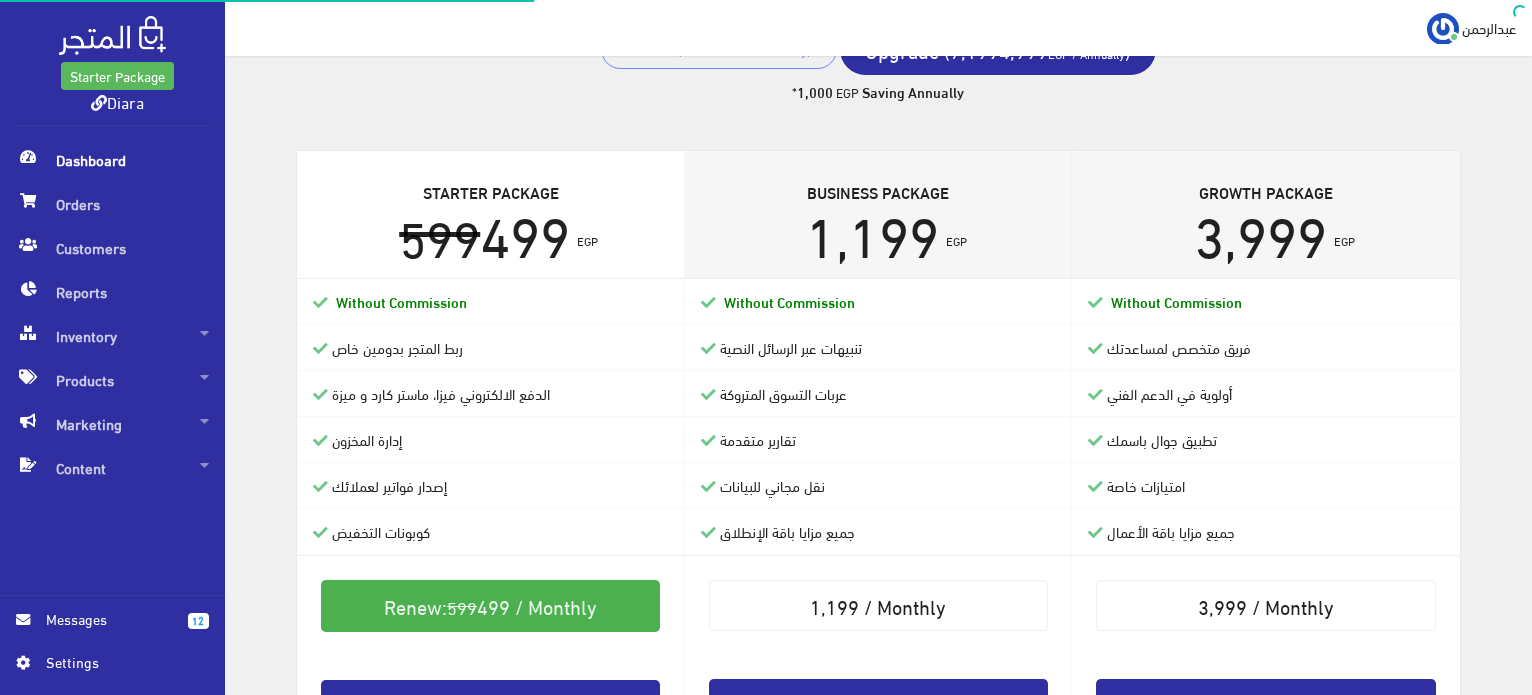 click on "Dashboard" at bounding box center [112, 160] 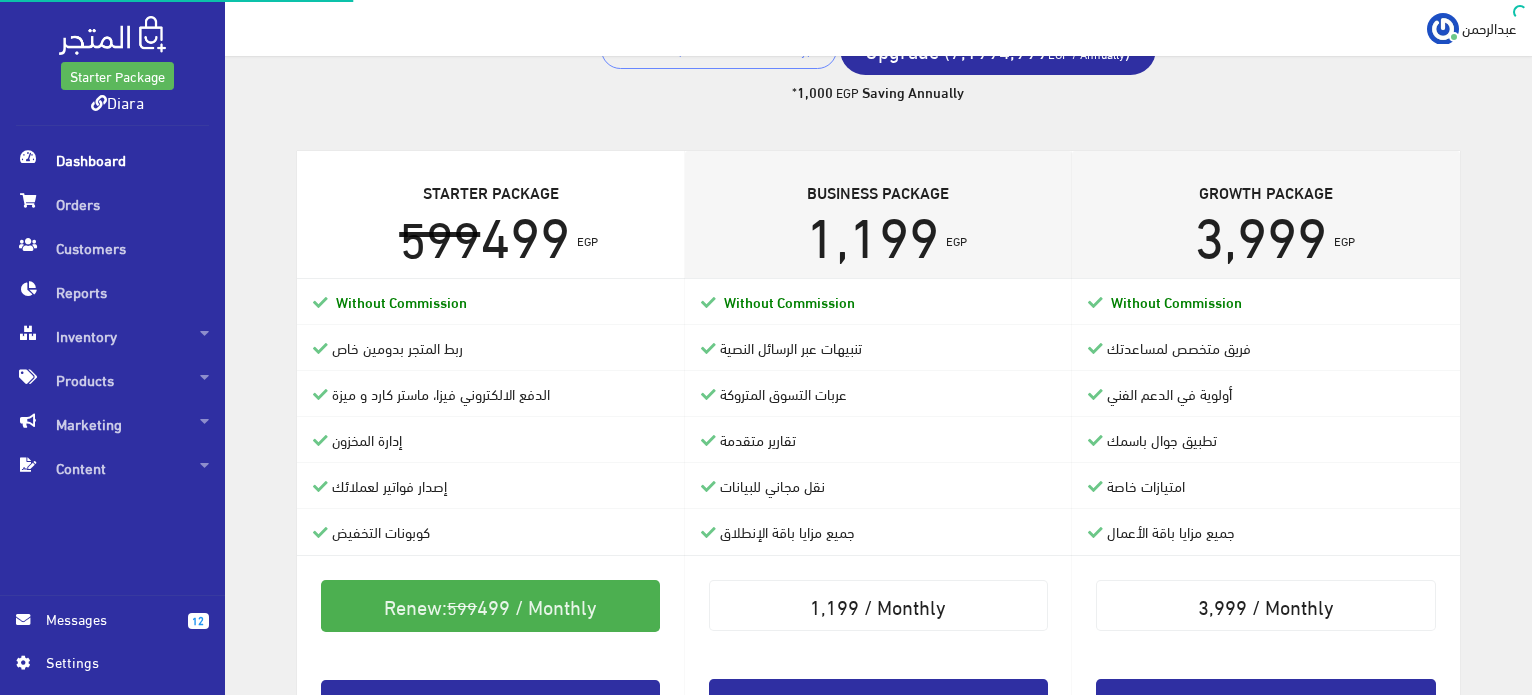 click on "Dashboard" at bounding box center [112, 160] 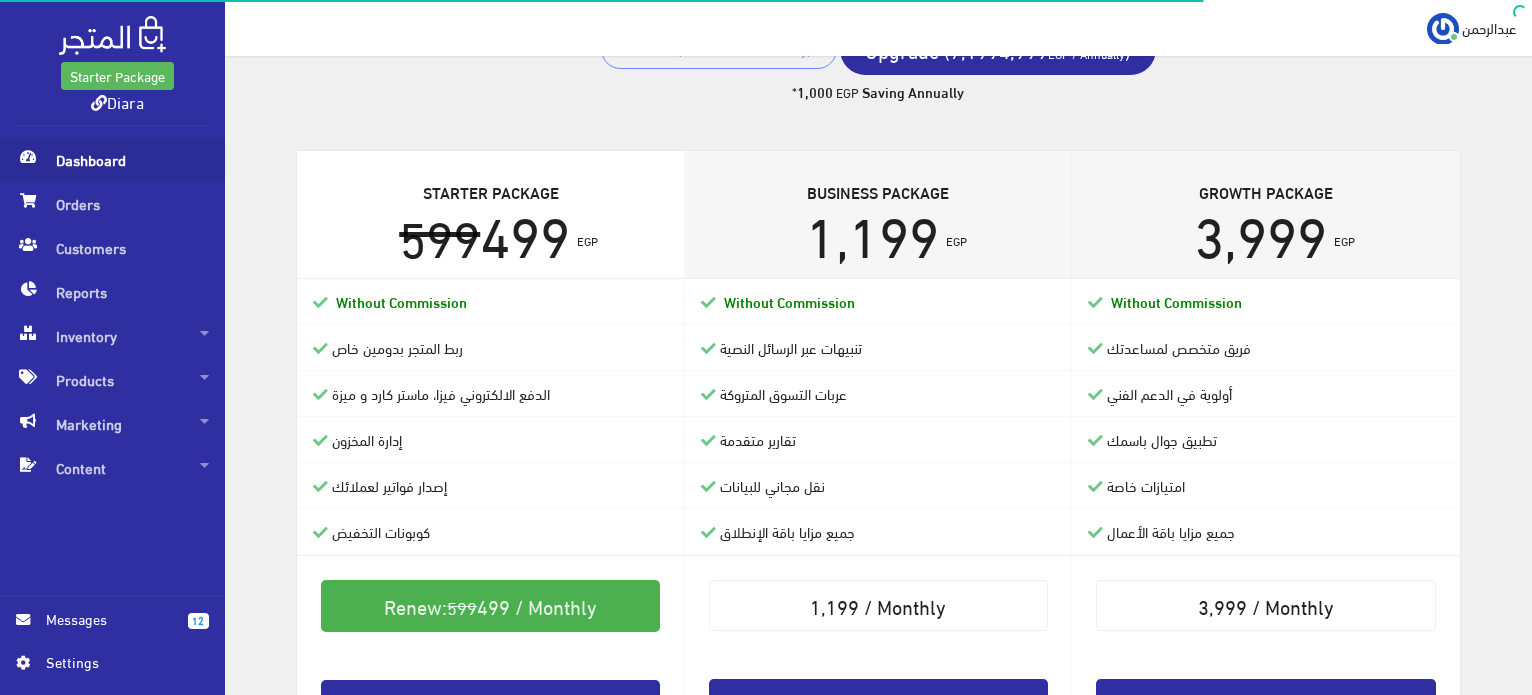 click on "Dashboard" at bounding box center (112, 160) 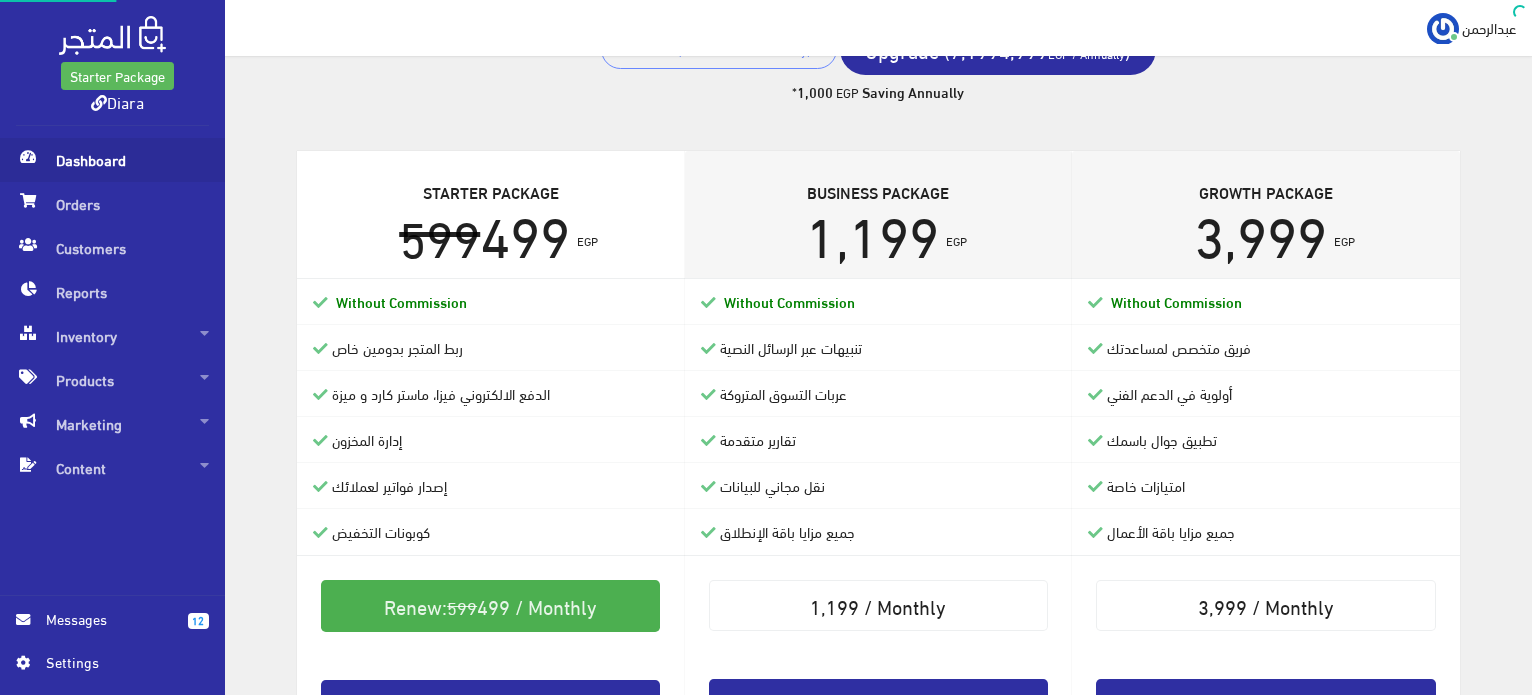 click on "Dashboard" at bounding box center (112, 160) 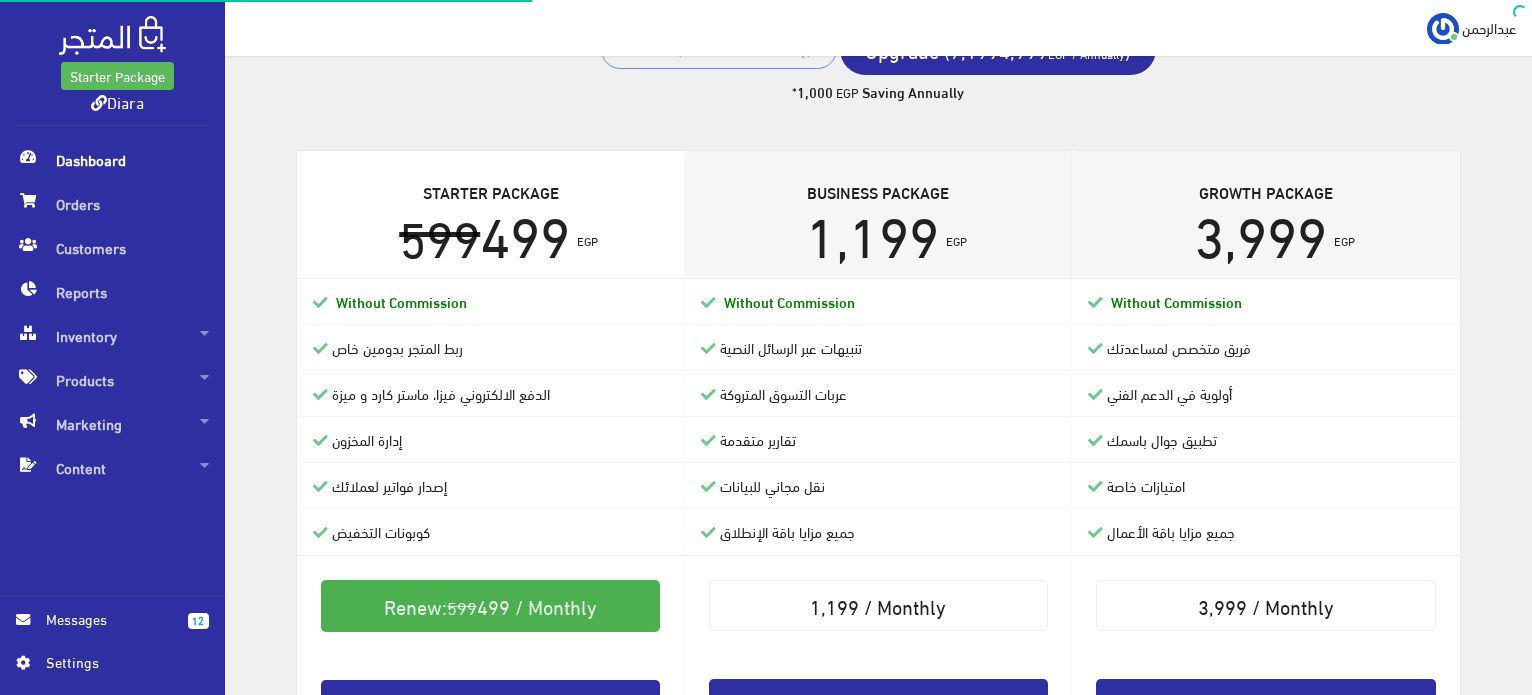 click on "Dashboard" at bounding box center [112, 160] 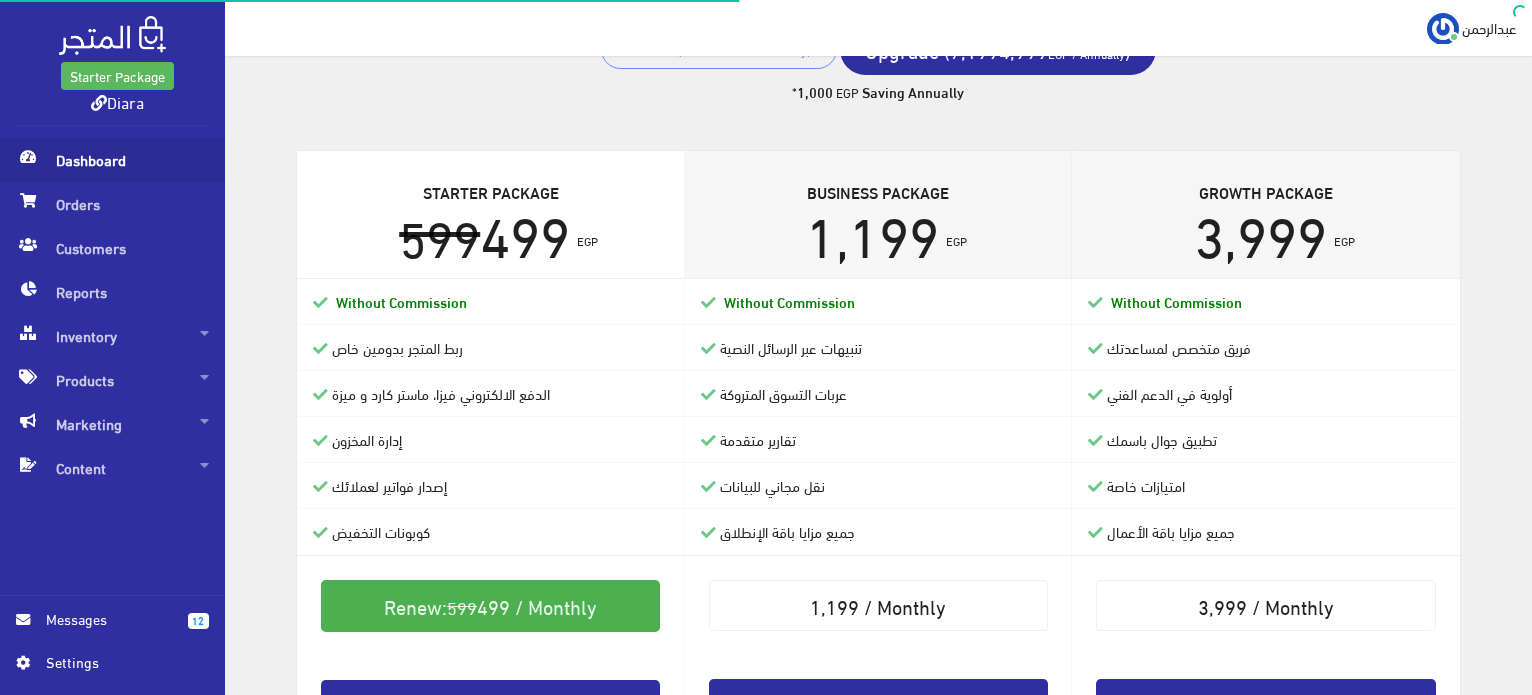 click on "Dashboard" at bounding box center [112, 160] 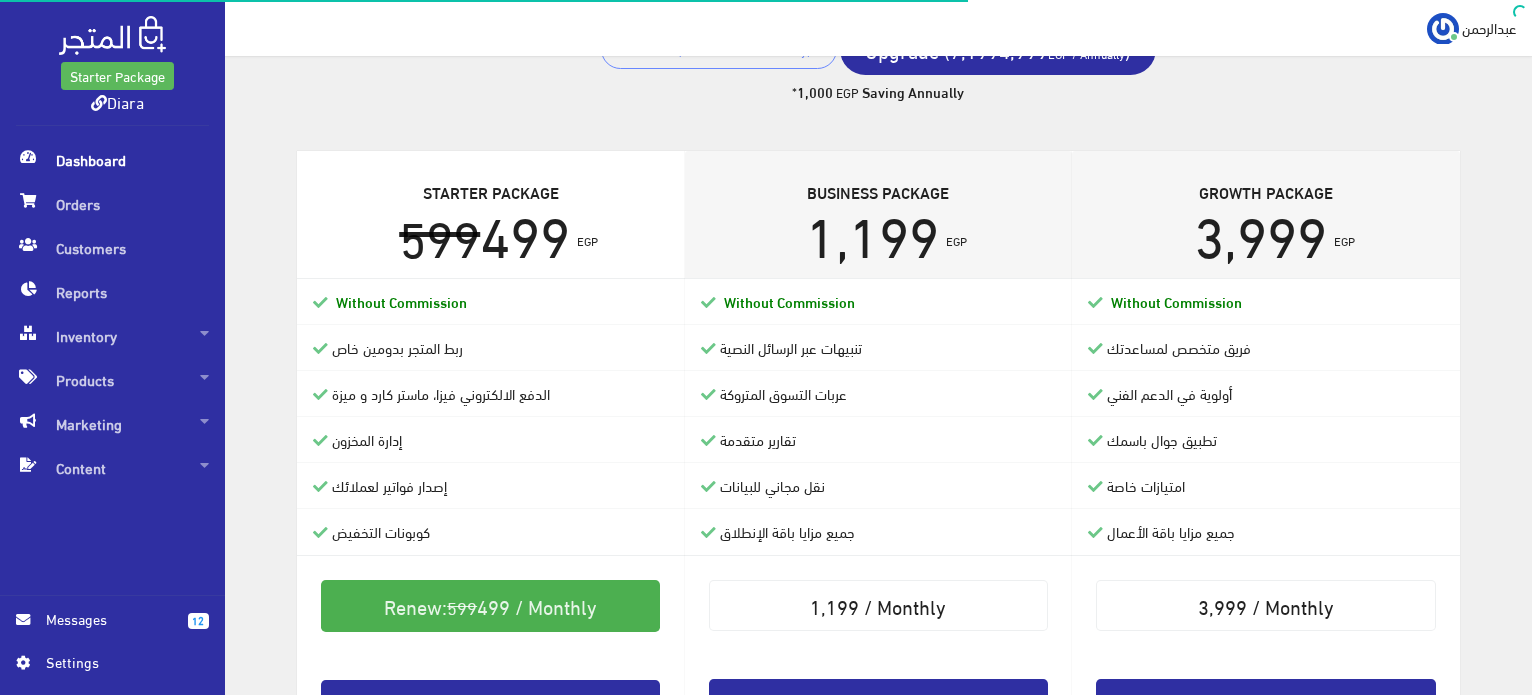 click on "Dashboard" at bounding box center (112, 160) 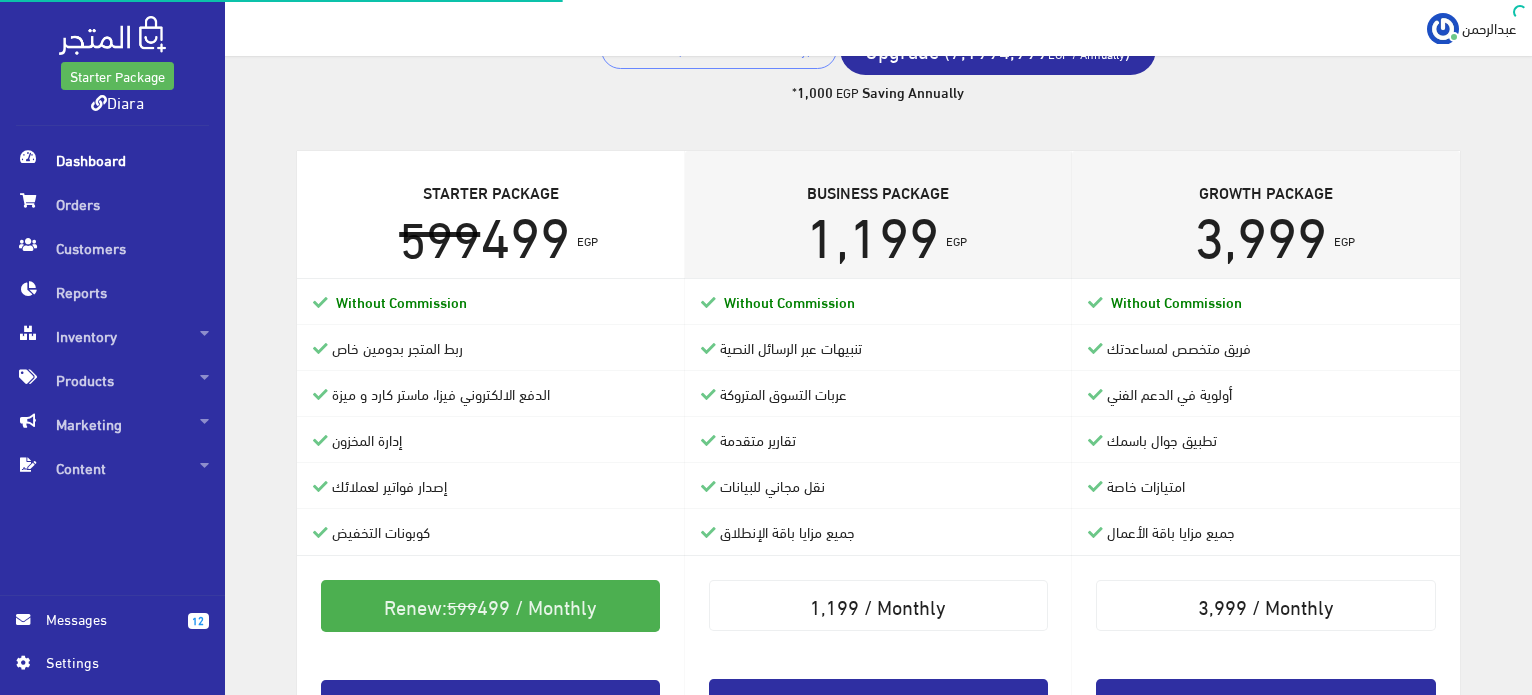 click on "Dashboard" at bounding box center [112, 160] 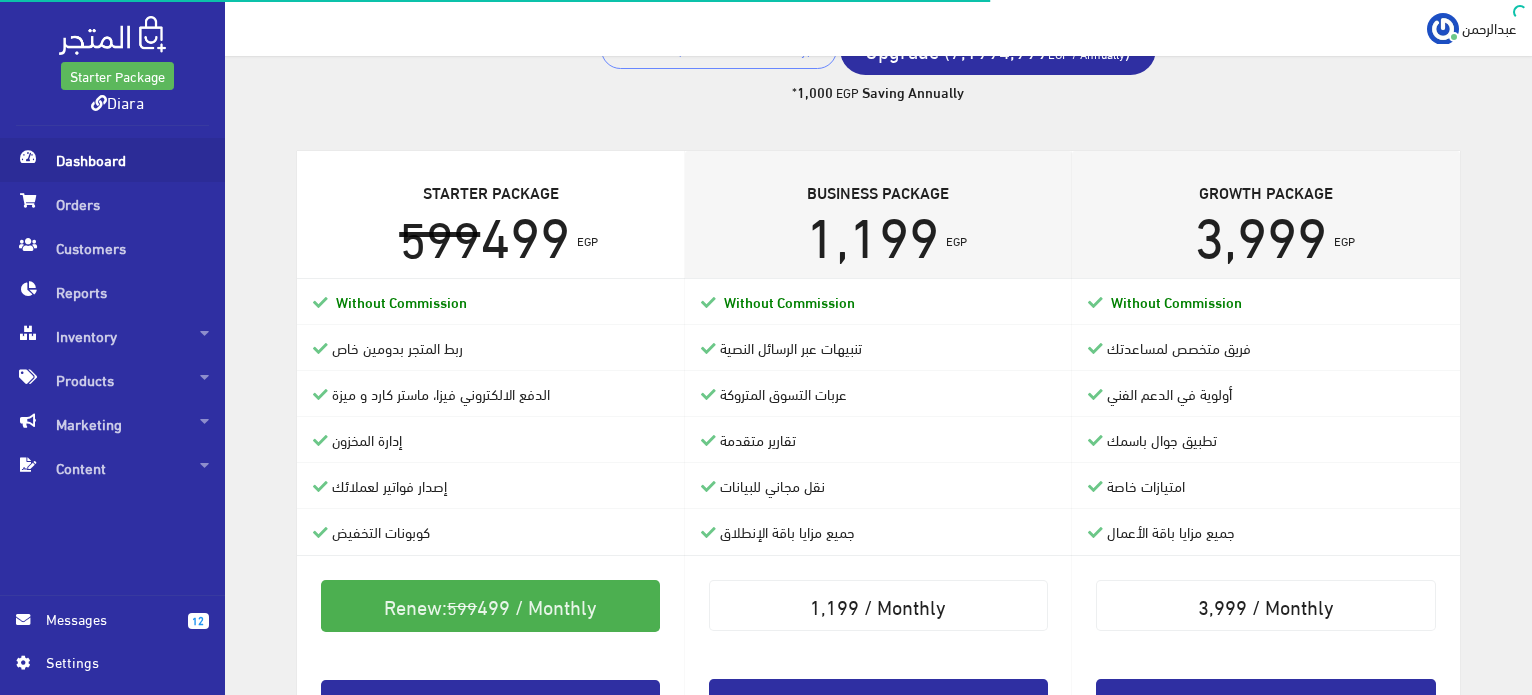 click on "Dashboard" at bounding box center [112, 160] 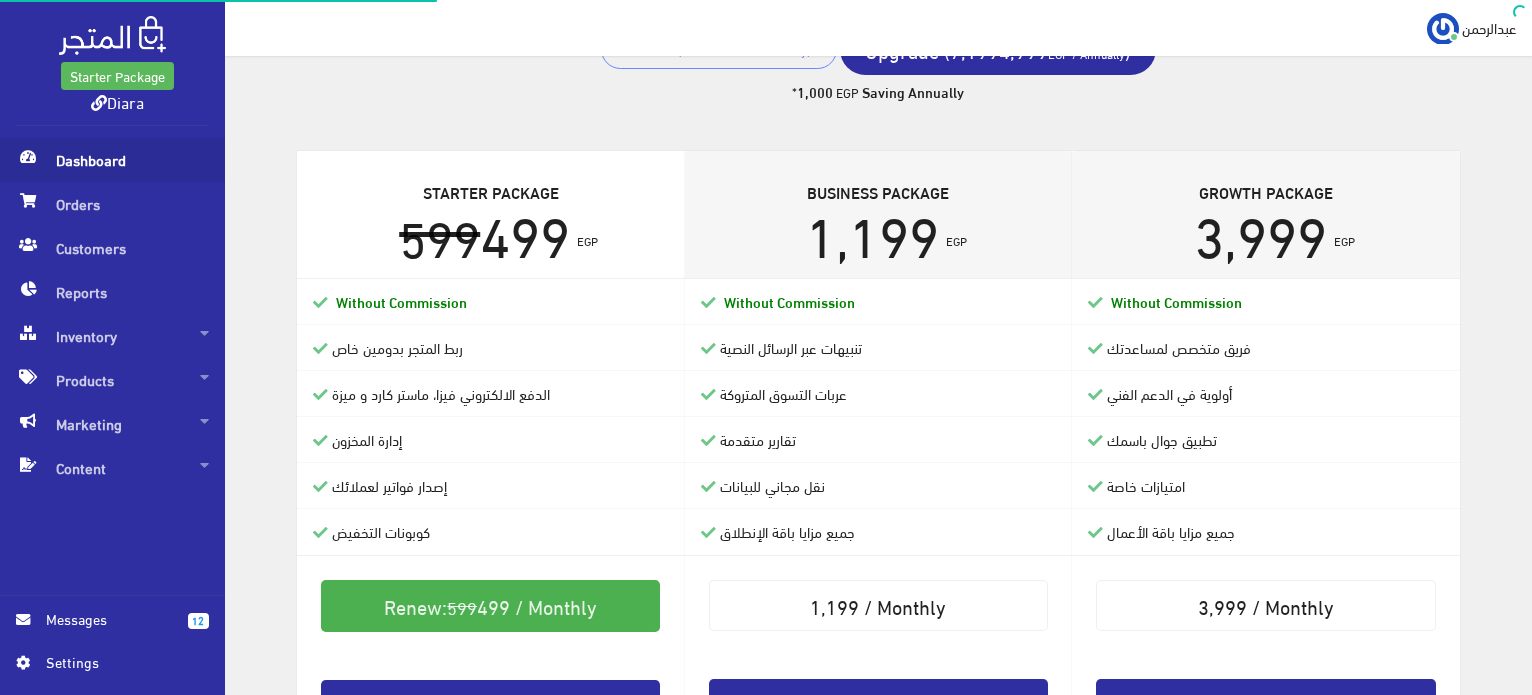 click on "Dashboard" at bounding box center (112, 160) 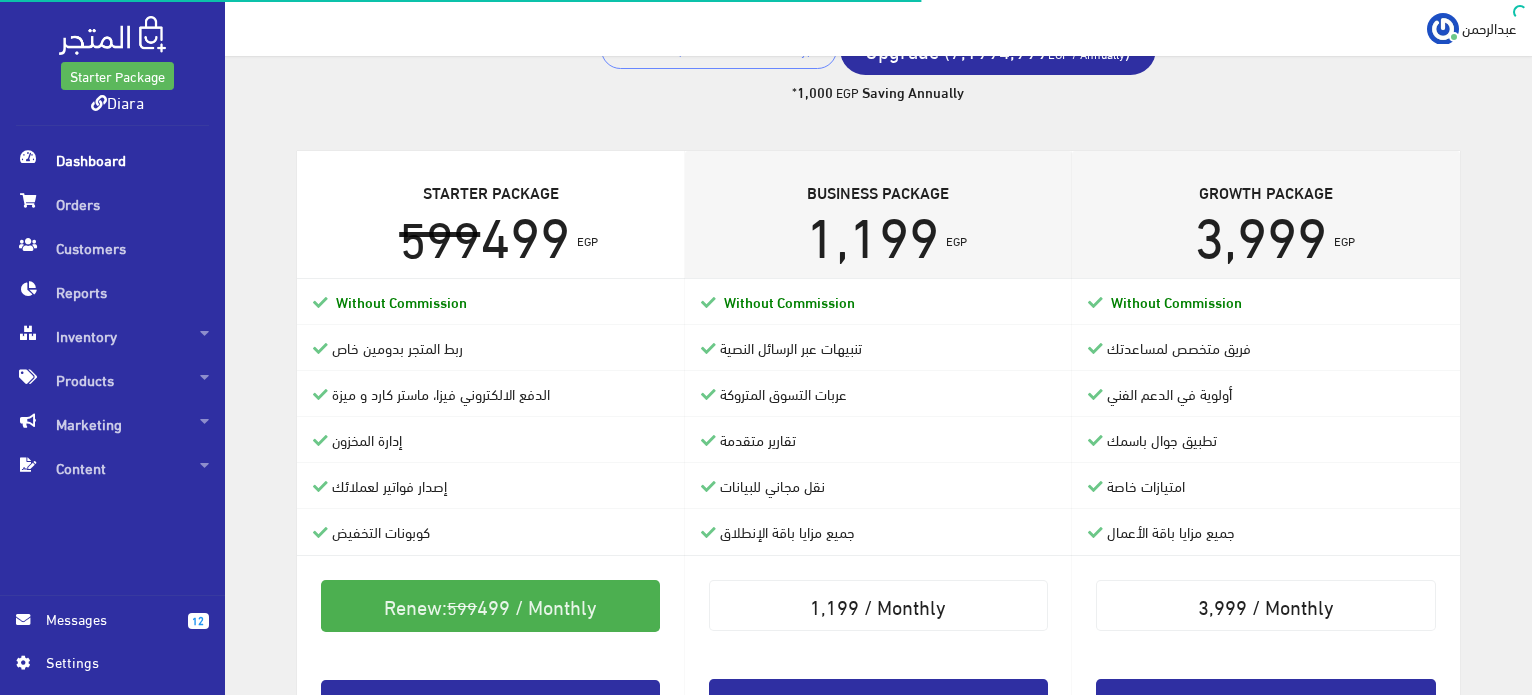 click on "Dashboard" at bounding box center [112, 160] 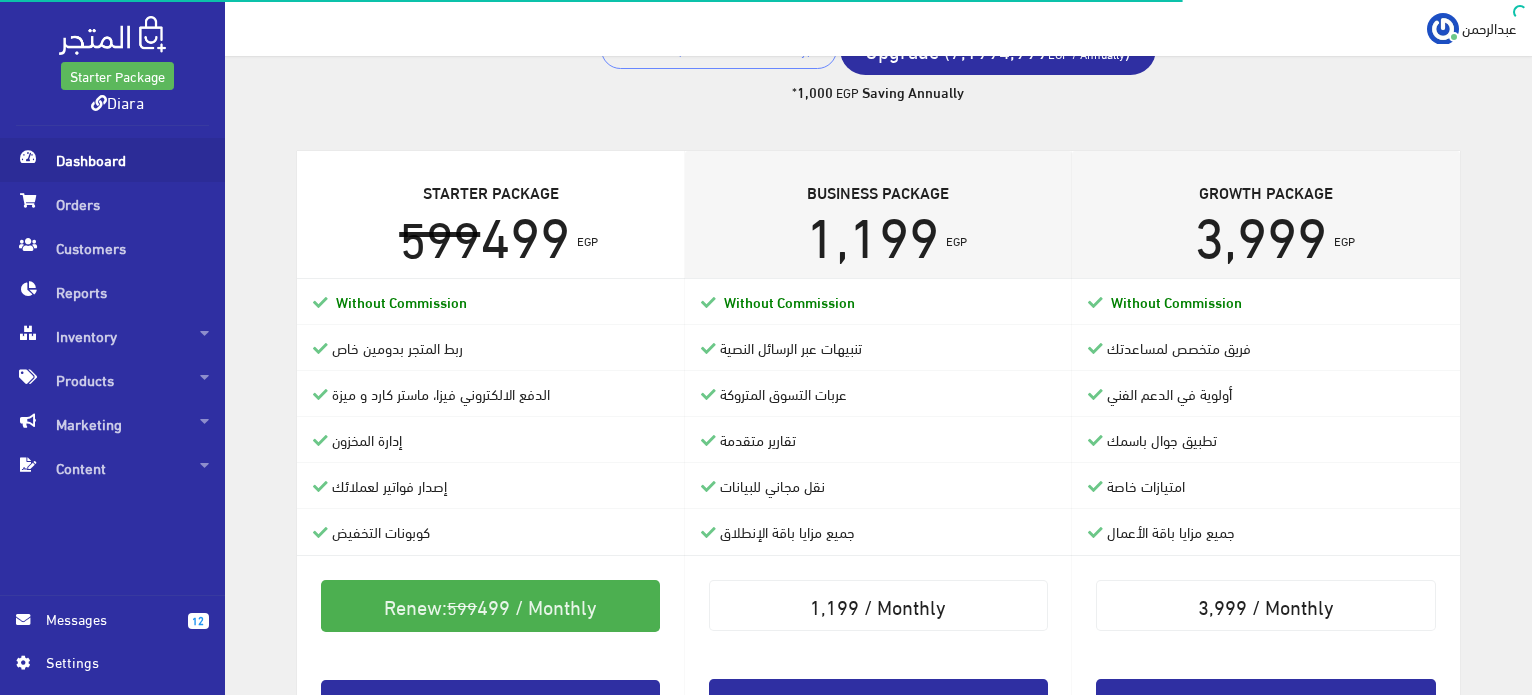 click on "Dashboard" at bounding box center (112, 160) 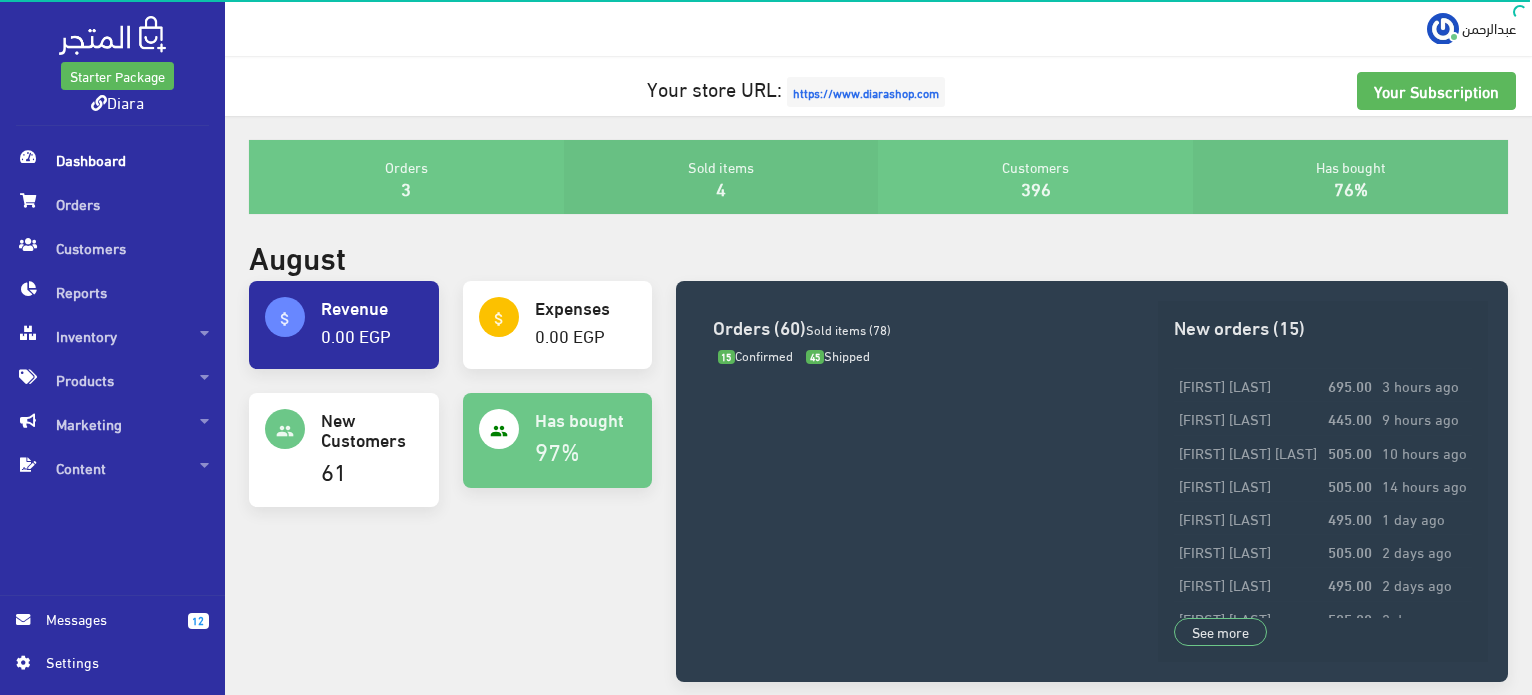 scroll, scrollTop: 0, scrollLeft: 0, axis: both 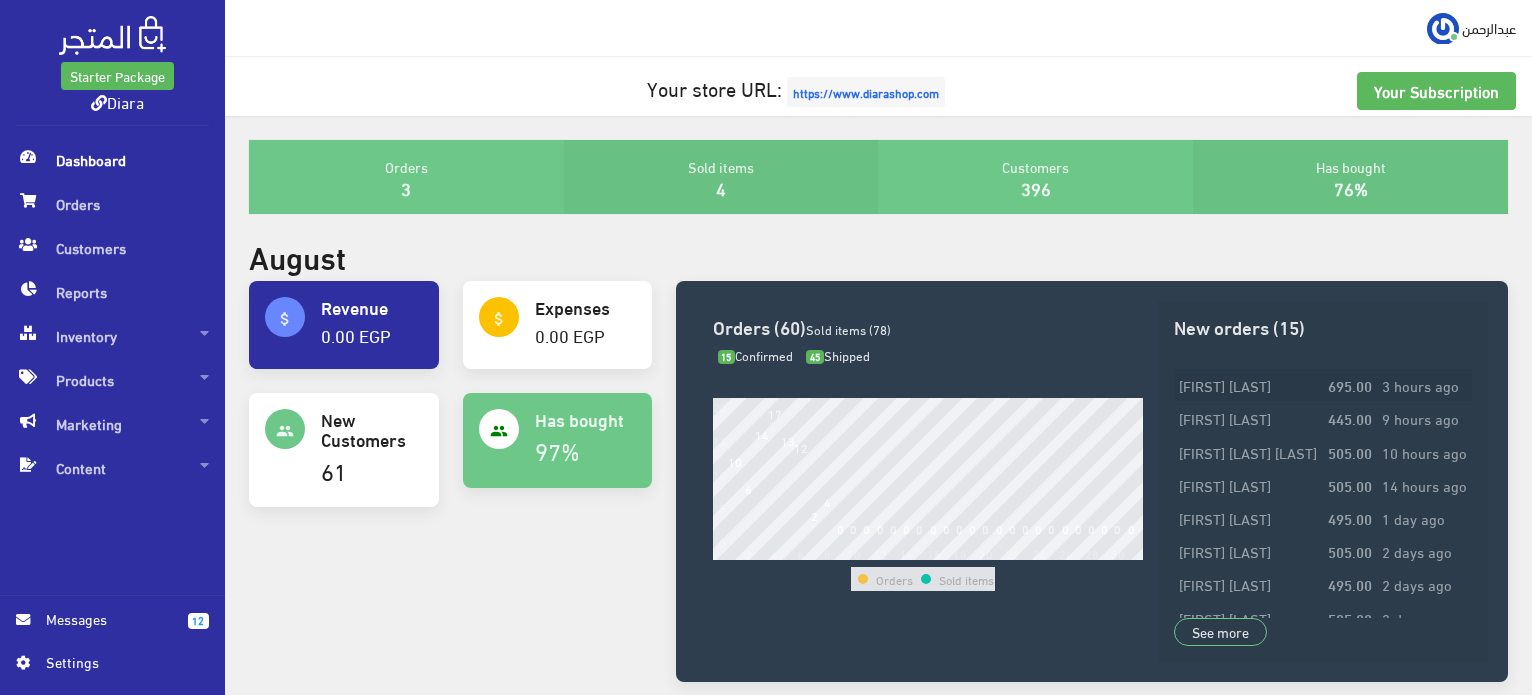 click on "695.00" at bounding box center [1350, 385] 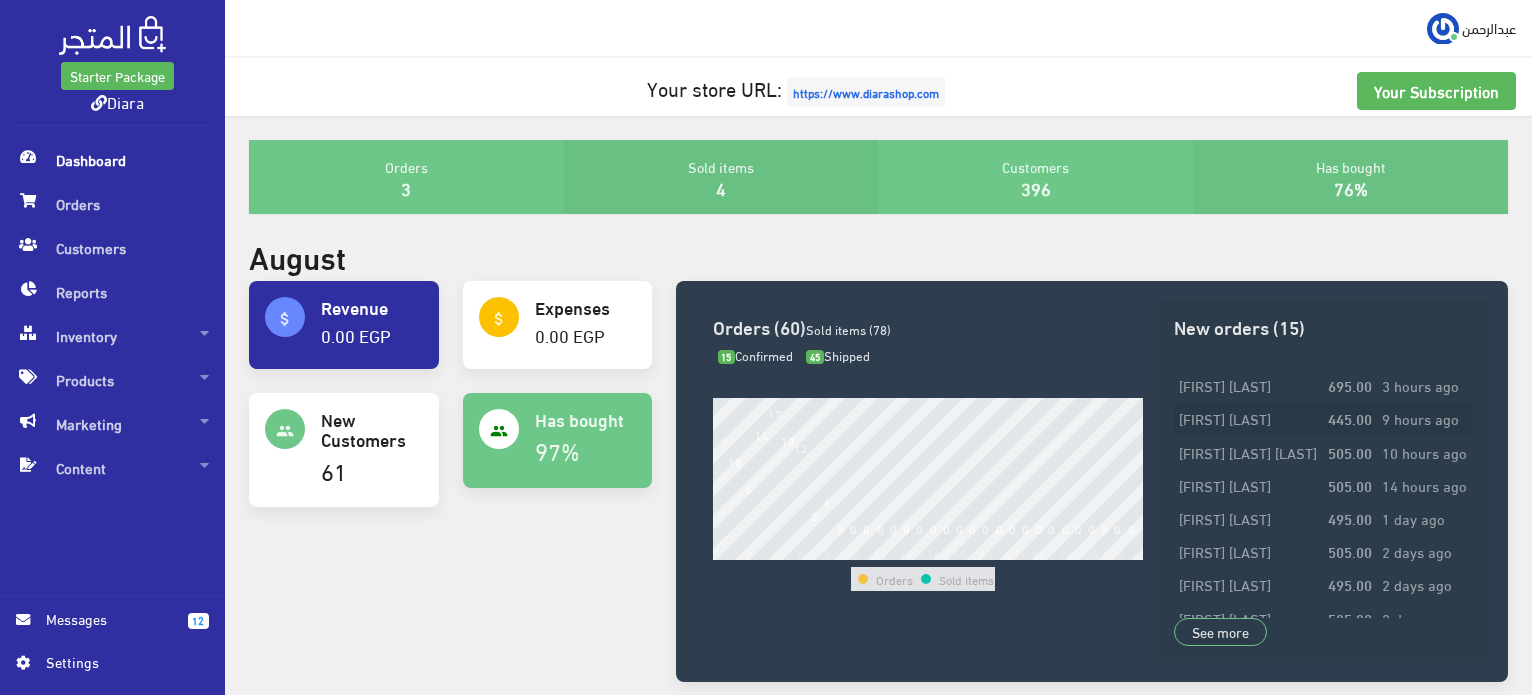 click on "9 hours ago" at bounding box center (1424, 418) 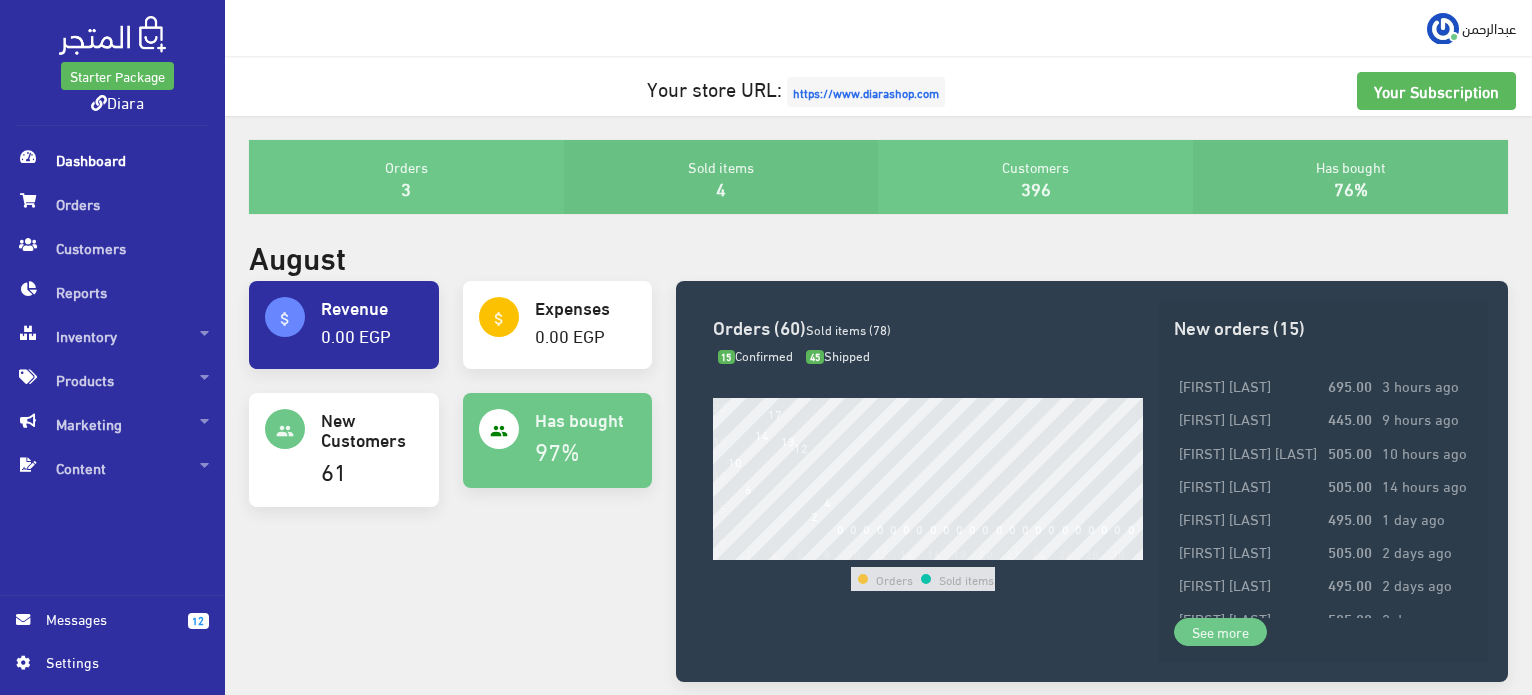 click on "See more" at bounding box center (1220, 632) 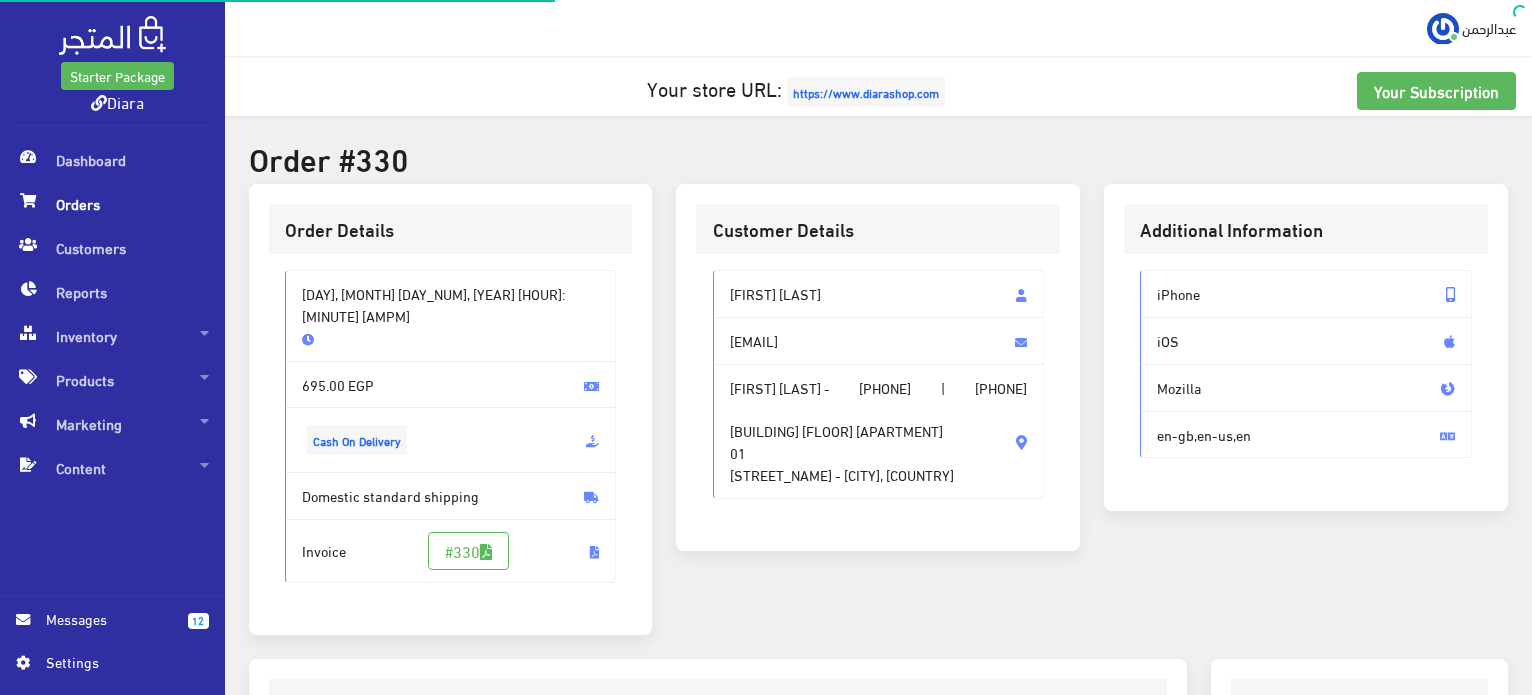 scroll, scrollTop: 0, scrollLeft: 0, axis: both 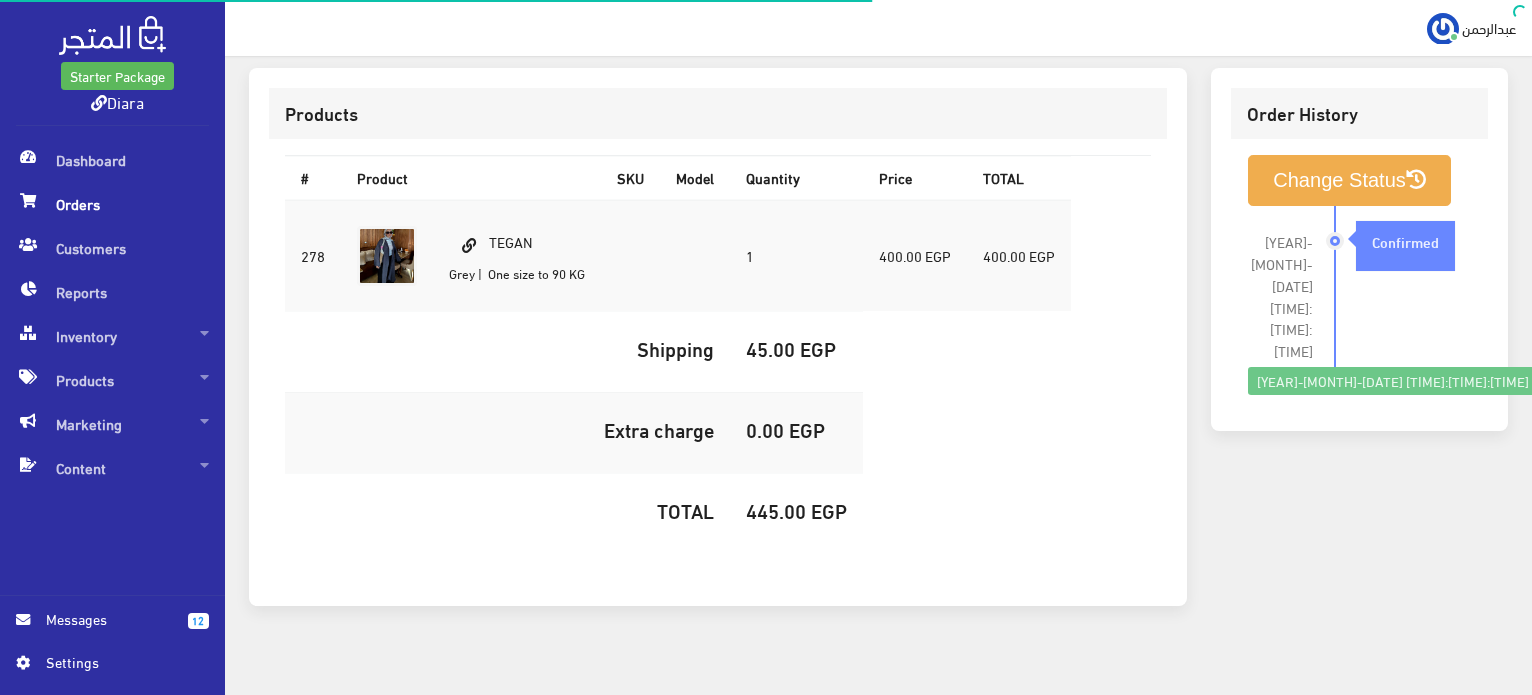 click on "Starter Package
[FIRST] [LAST]
Dashboard
Orders" at bounding box center (766, -261) 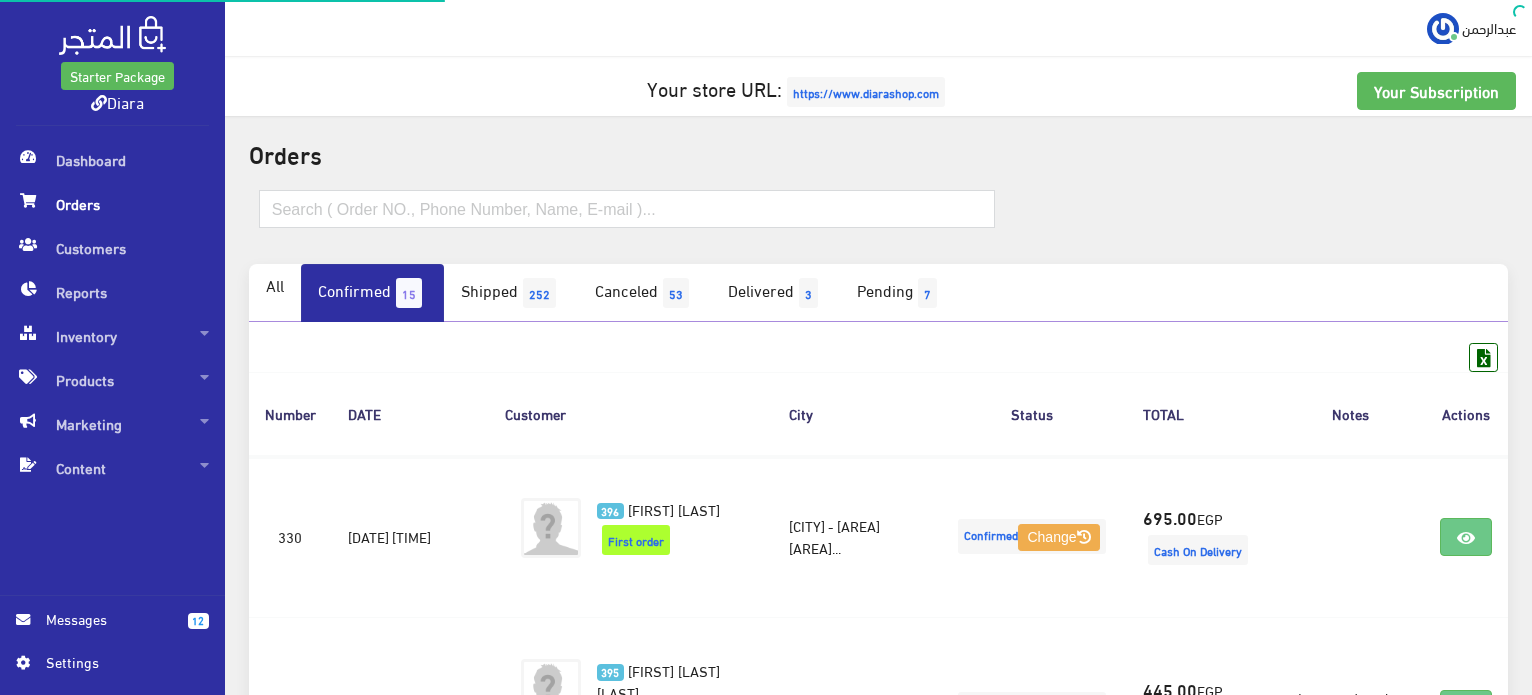 scroll, scrollTop: 0, scrollLeft: 0, axis: both 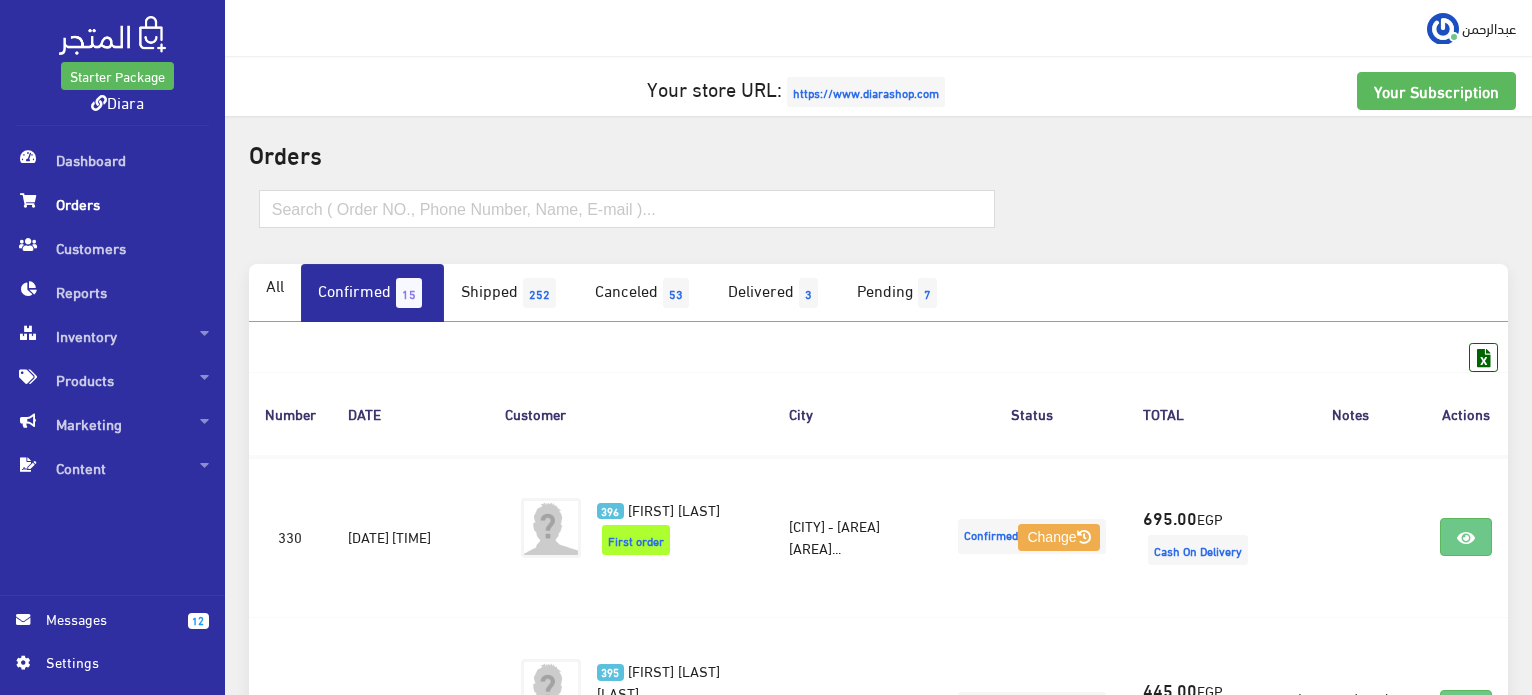 click on "Confirmed
[NUMBER]" at bounding box center (372, 293) 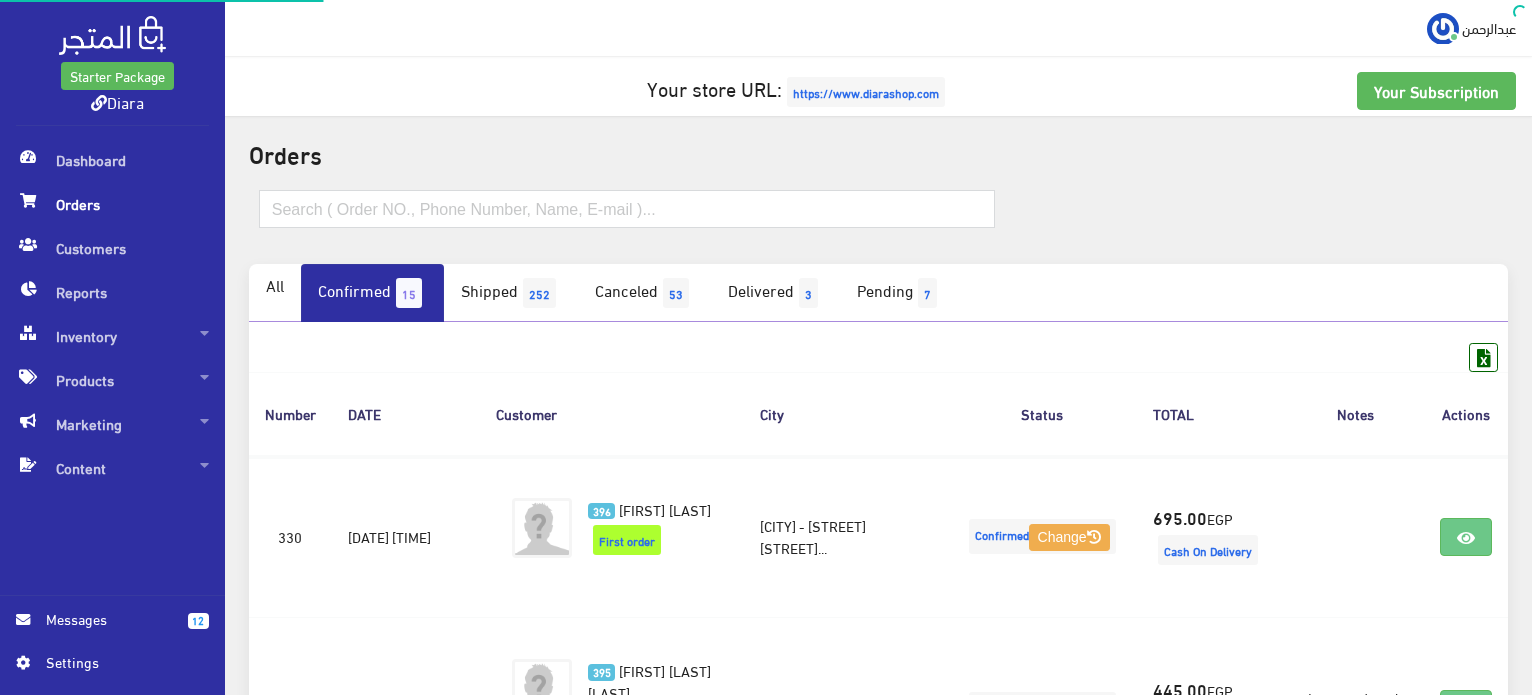 scroll, scrollTop: 0, scrollLeft: 0, axis: both 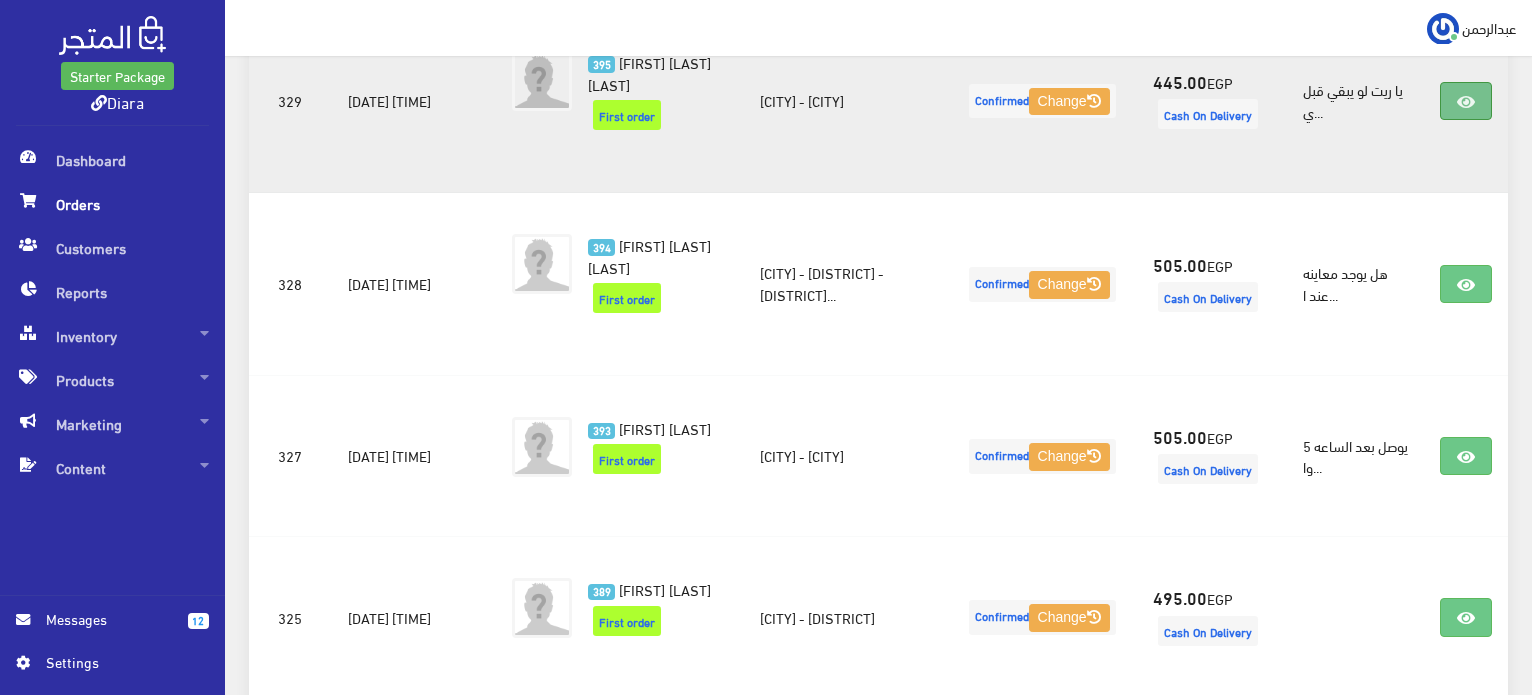 click at bounding box center [1466, 102] 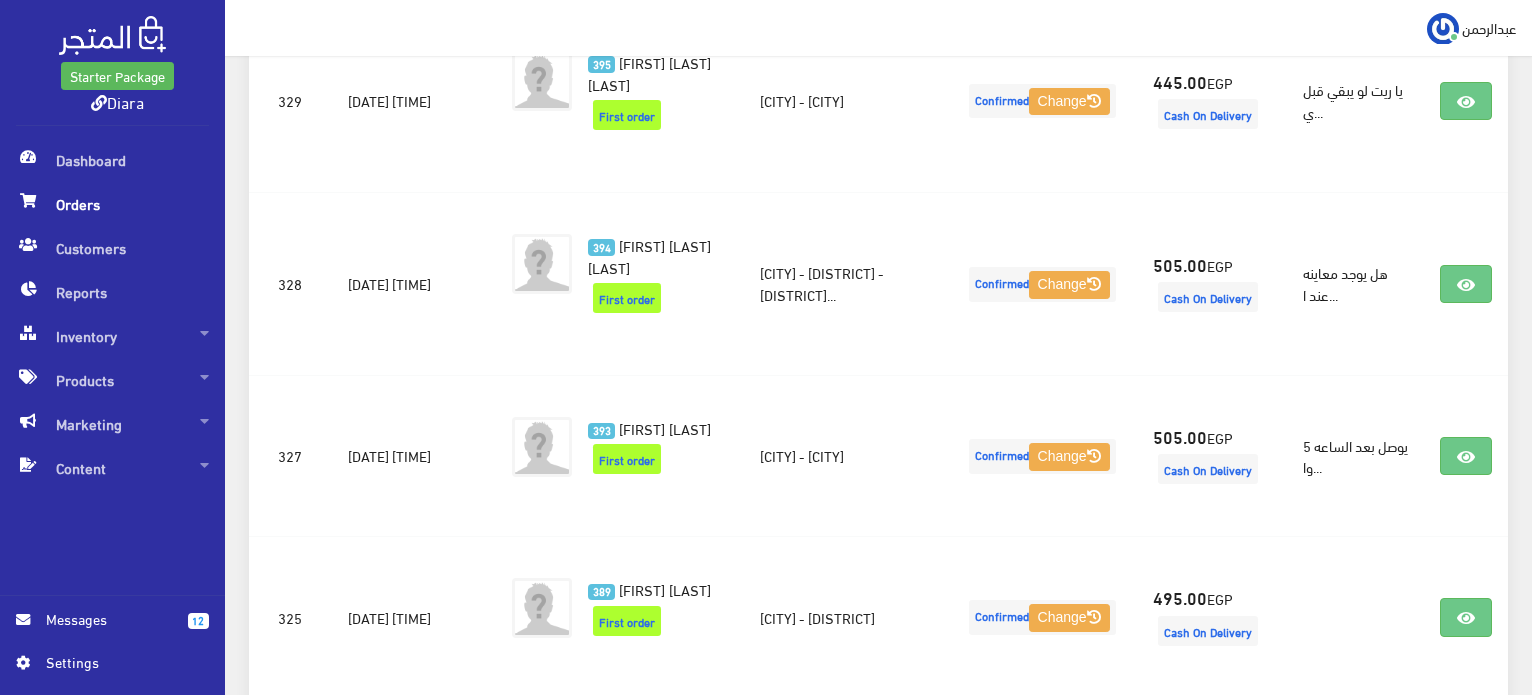 scroll, scrollTop: 1216, scrollLeft: 0, axis: vertical 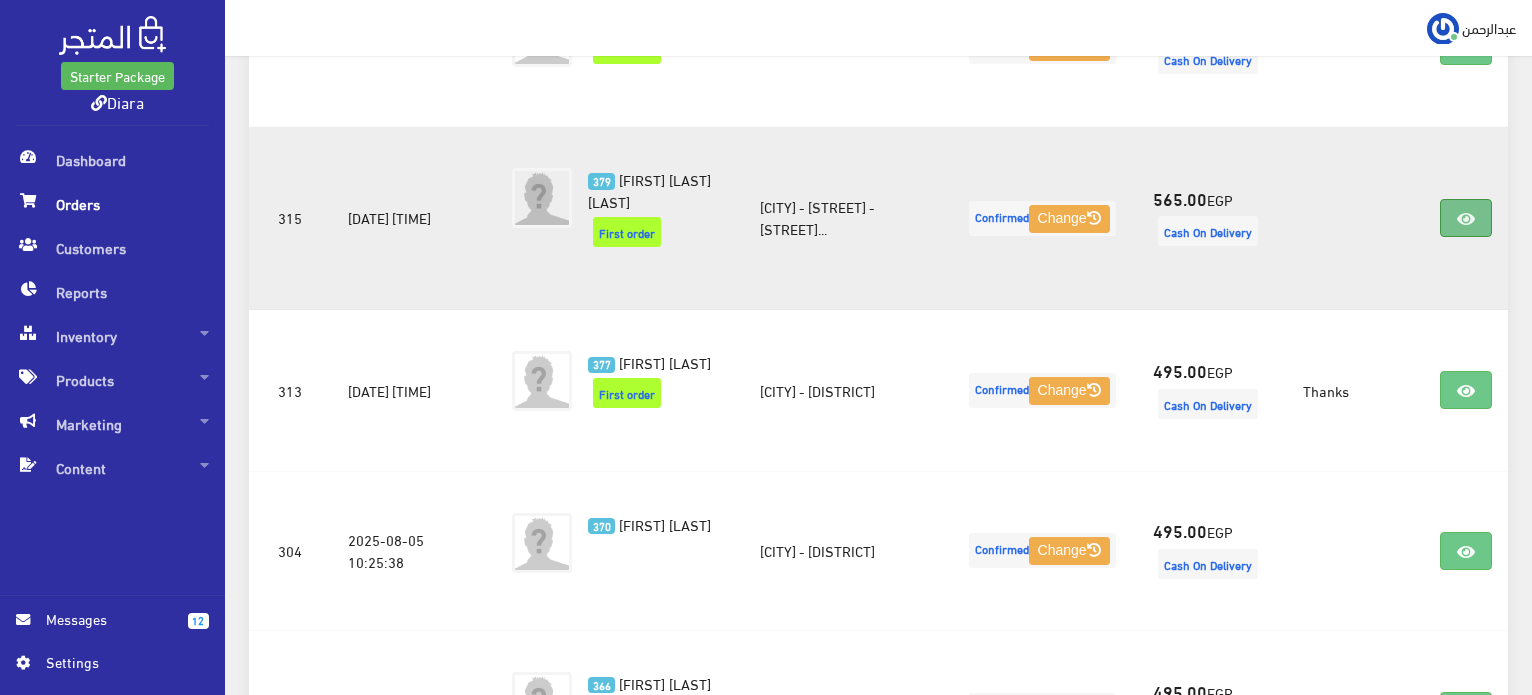 click at bounding box center [1466, 218] 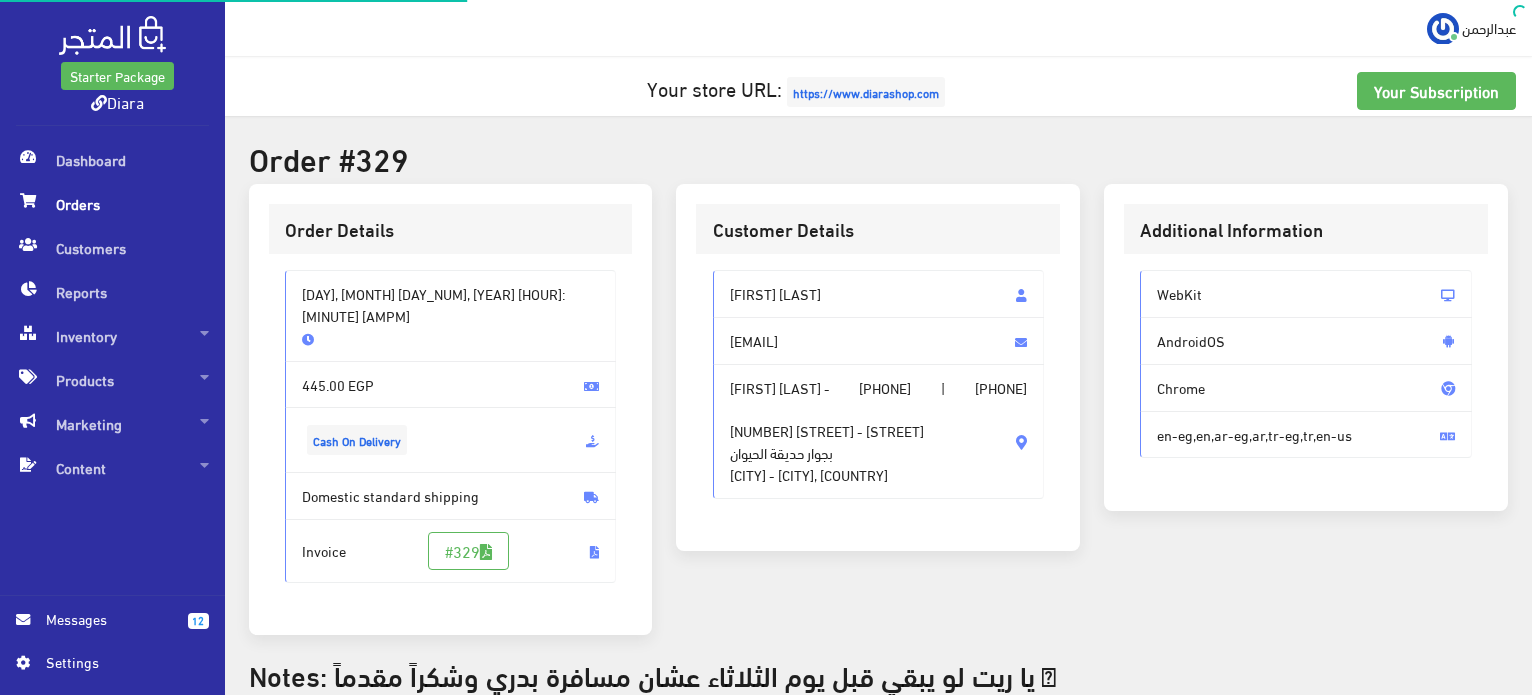 scroll, scrollTop: 0, scrollLeft: 0, axis: both 